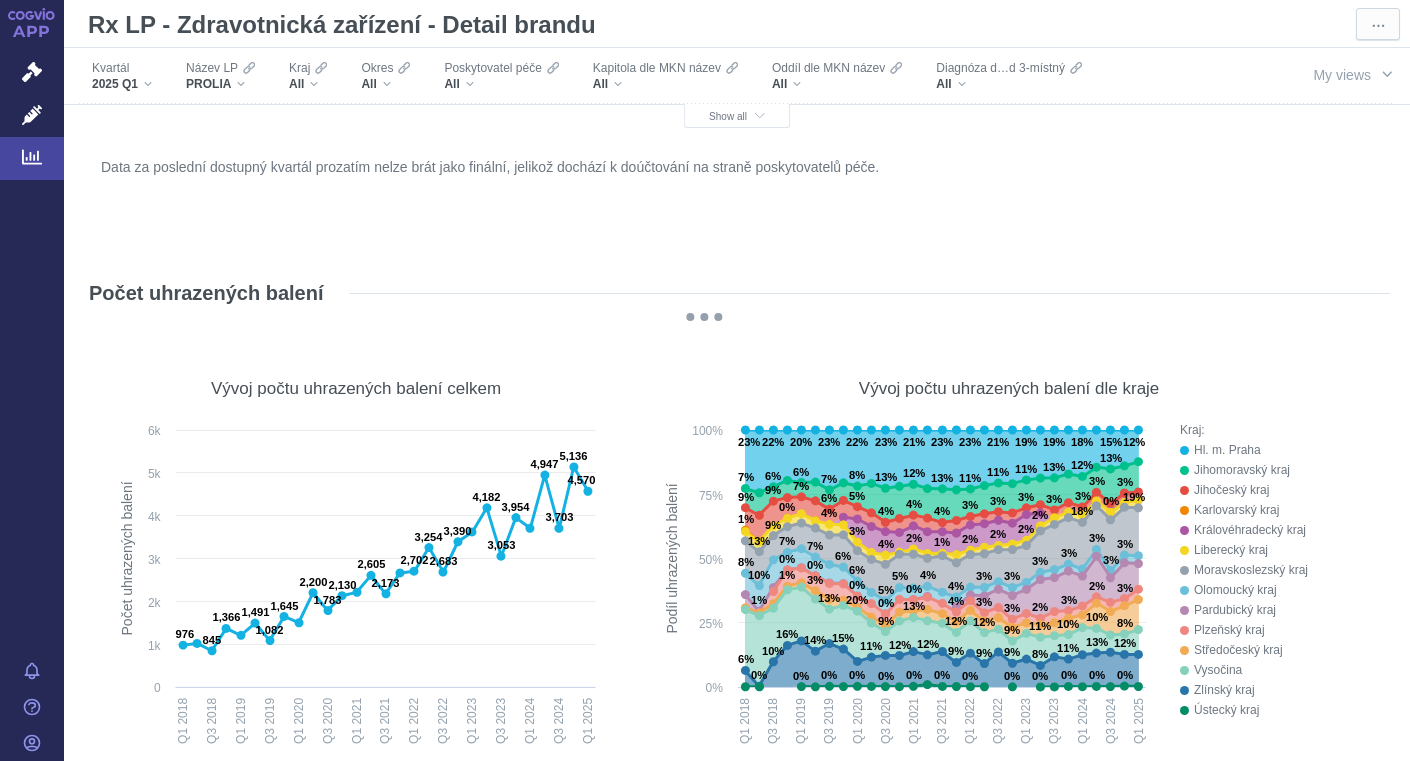 scroll, scrollTop: 0, scrollLeft: 0, axis: both 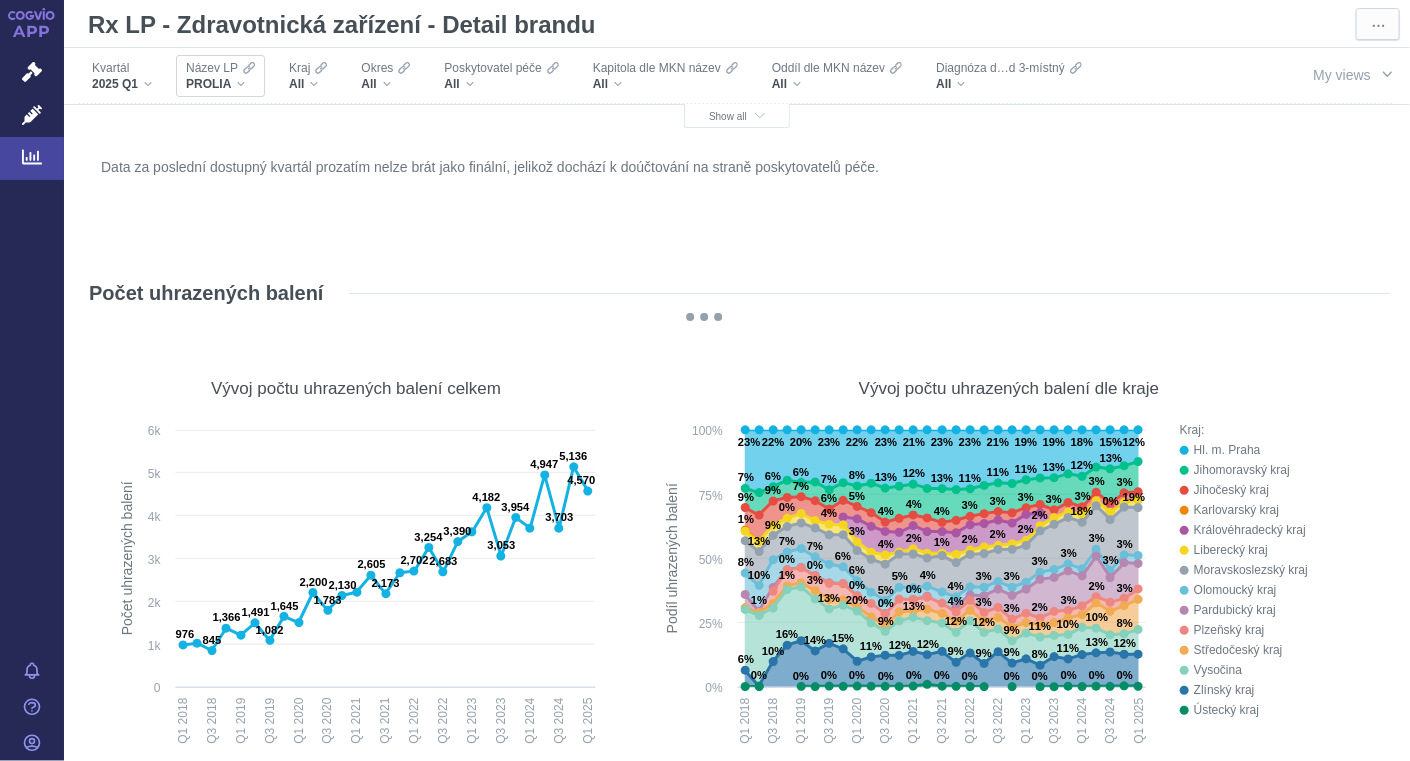 click on "PROLIA" at bounding box center (220, 84) 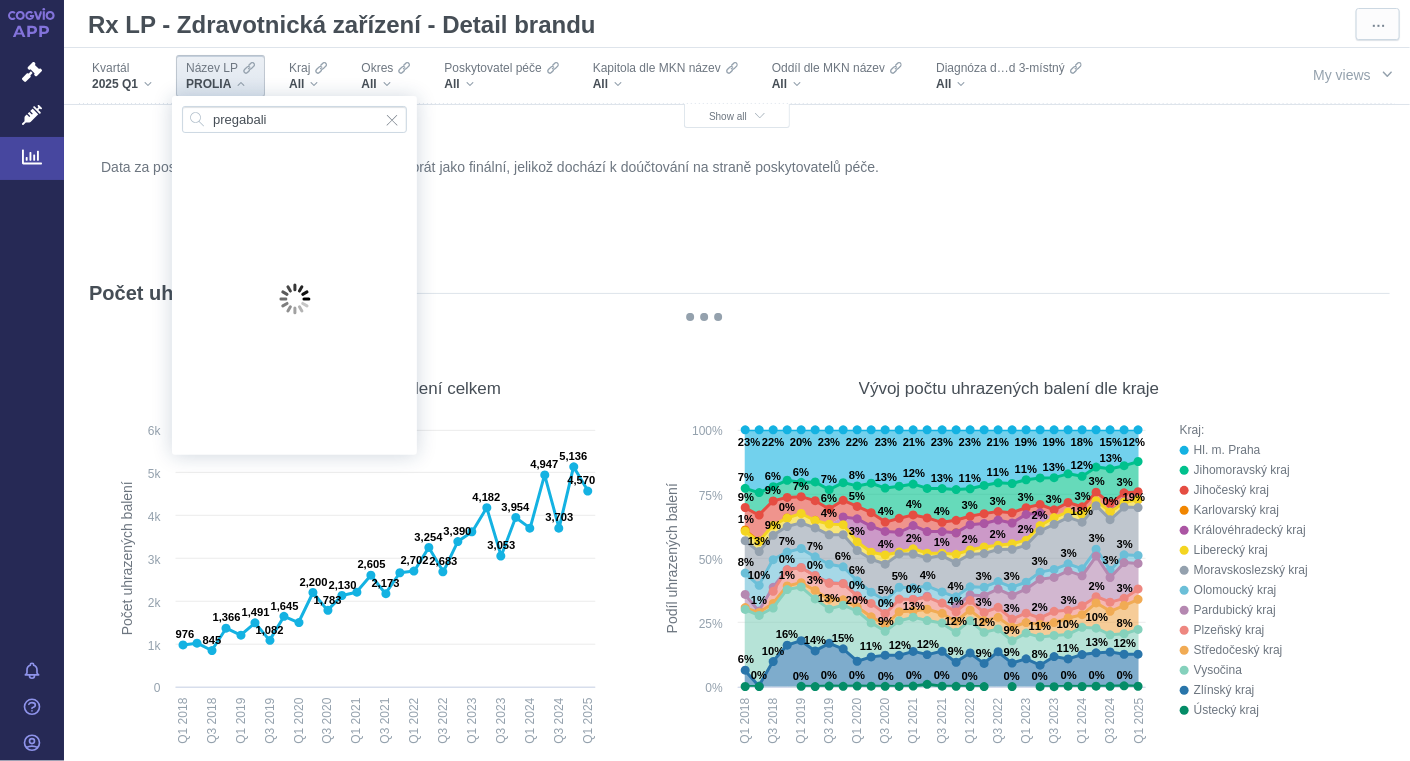 type on "pregabalin" 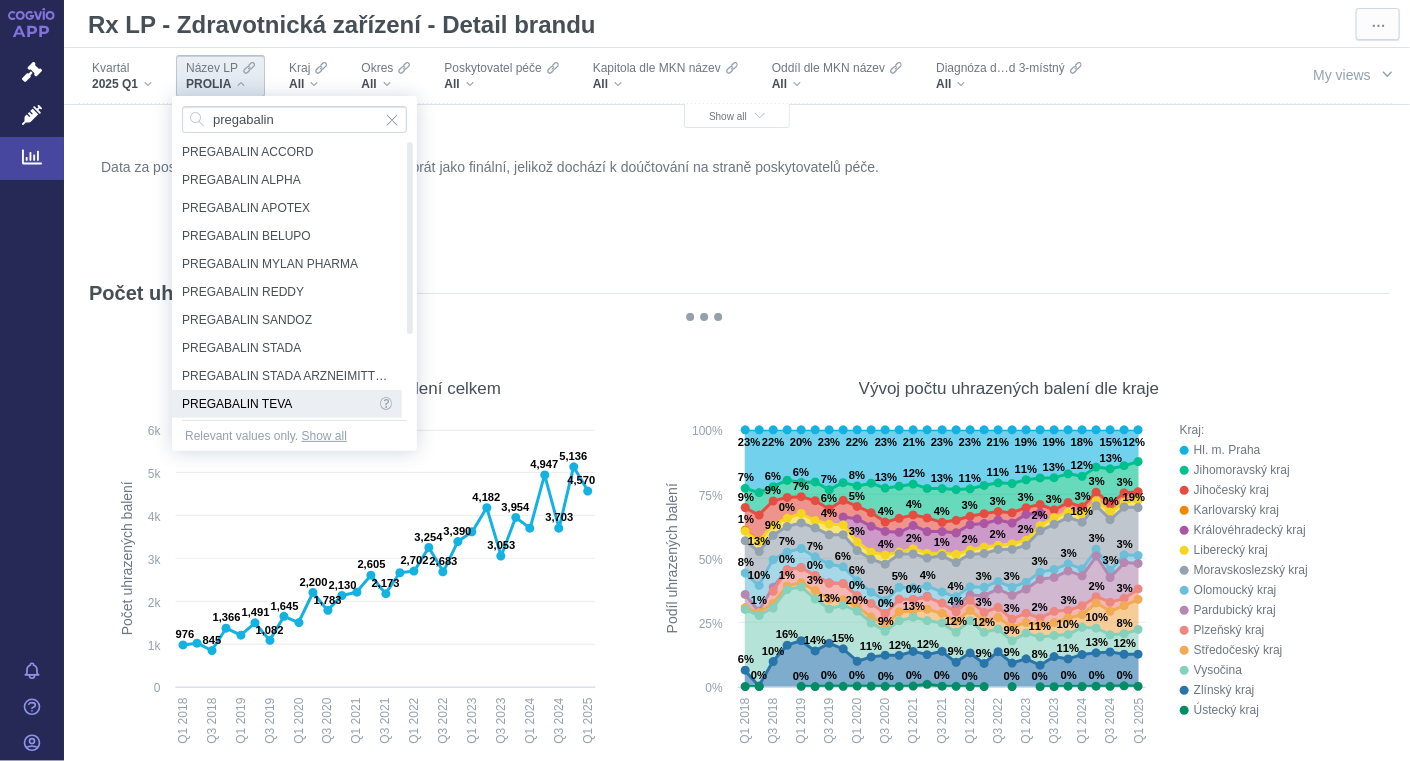 click on "PREGABALIN TEVA" at bounding box center [278, 404] 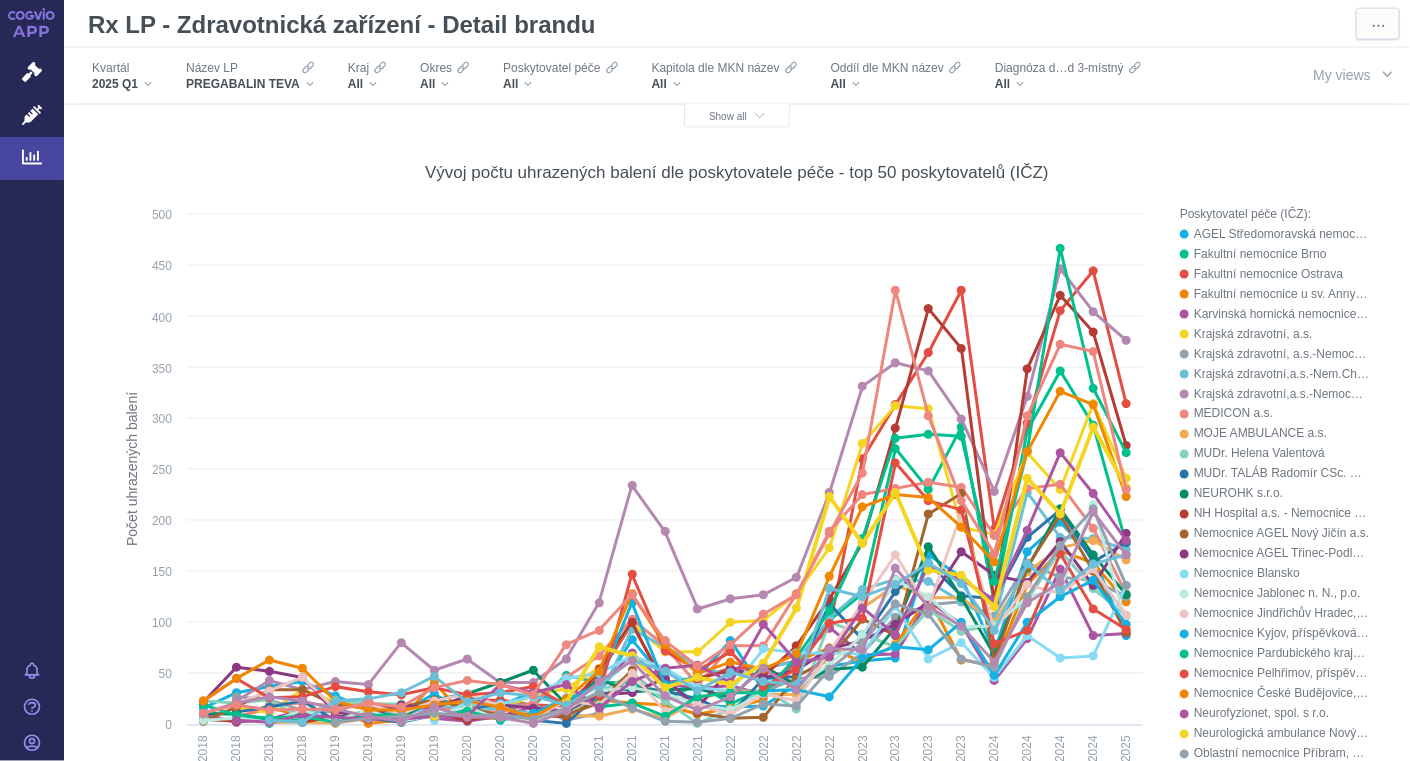 scroll, scrollTop: 1110, scrollLeft: 0, axis: vertical 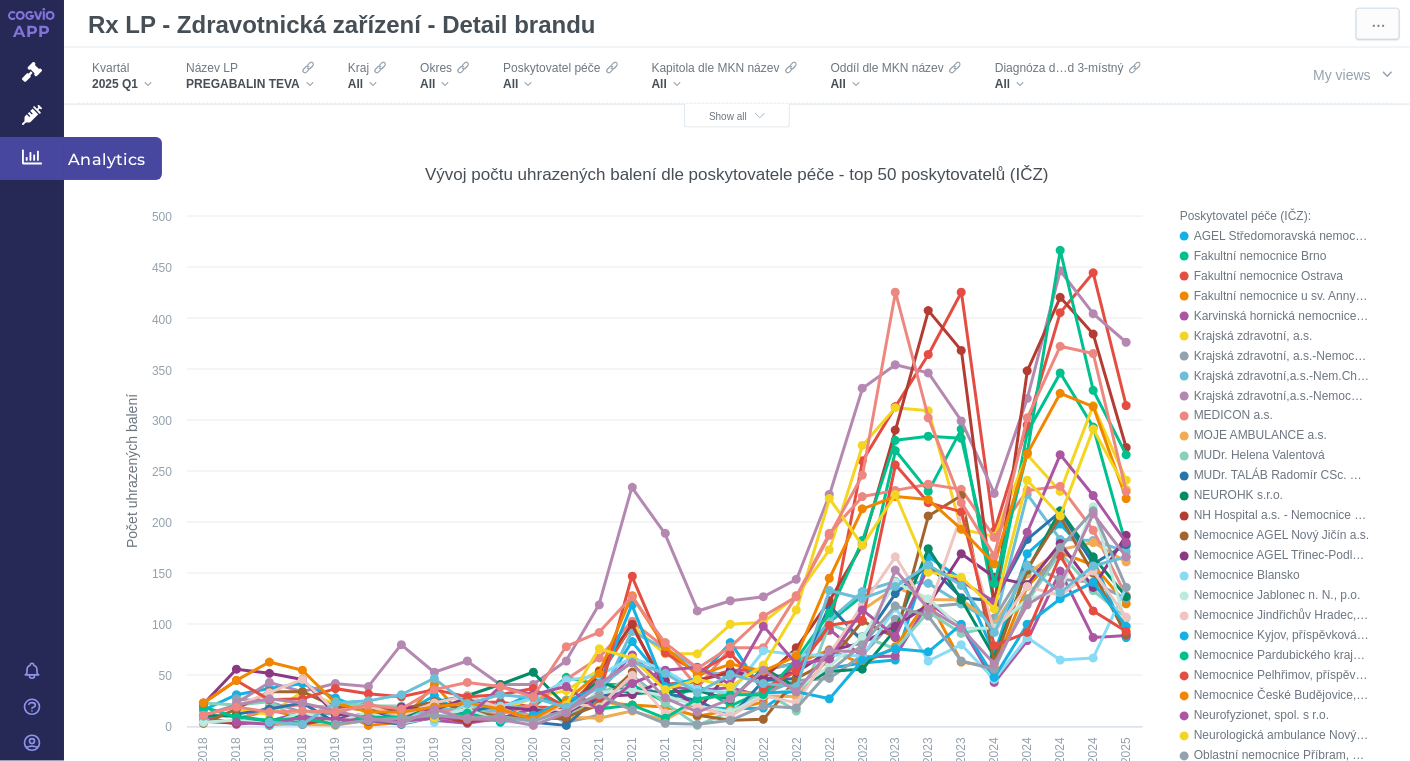 click 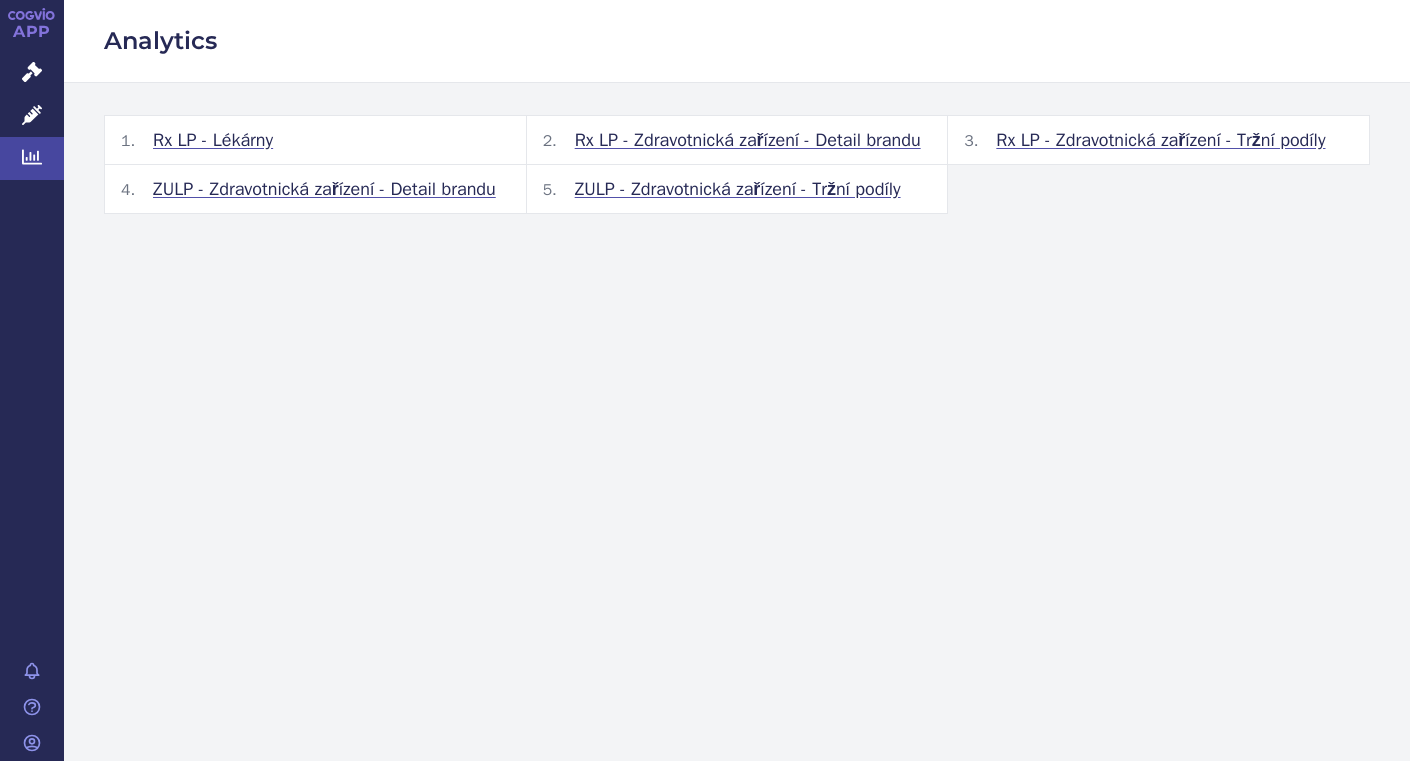 scroll, scrollTop: 0, scrollLeft: 0, axis: both 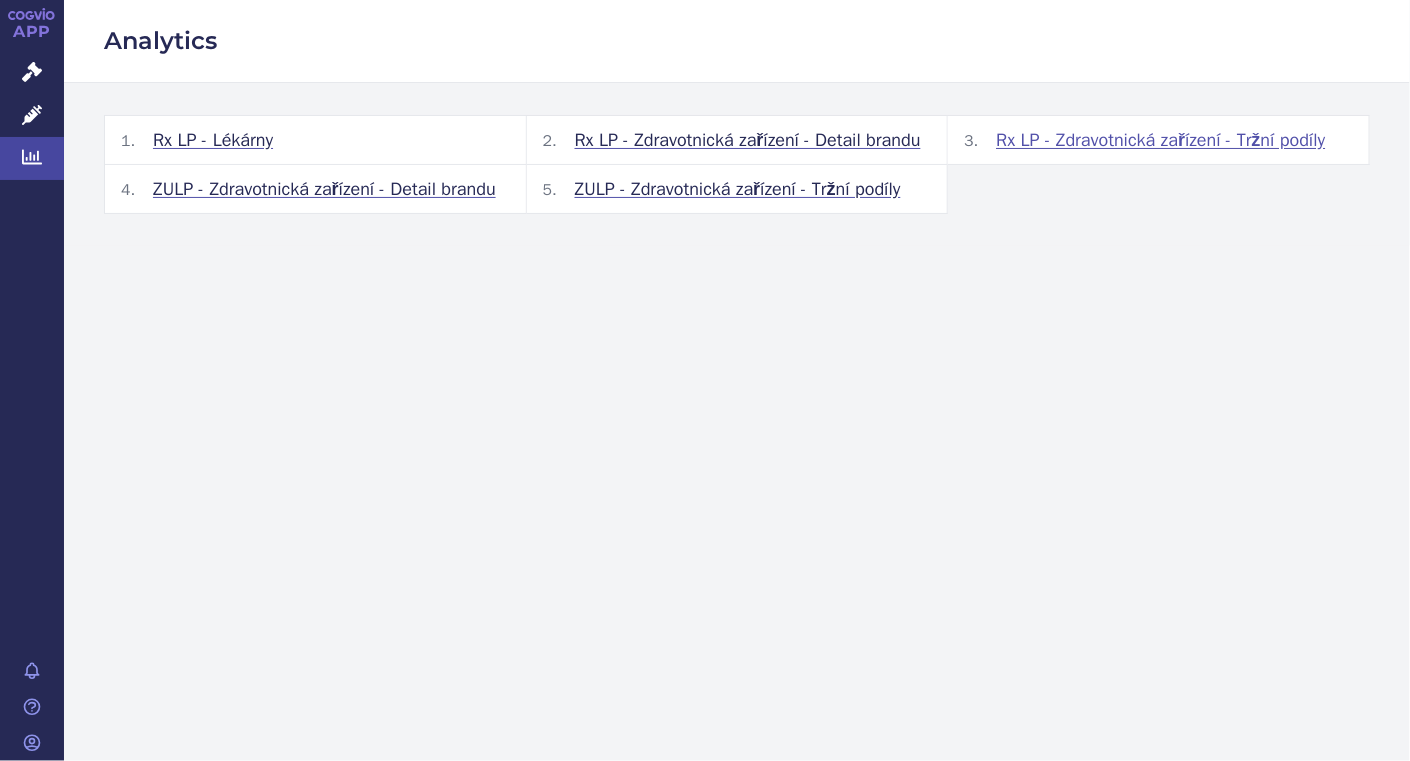 click on "Rx LP - Zdravotnická zařízení - Tržní podíly" at bounding box center (1160, 140) 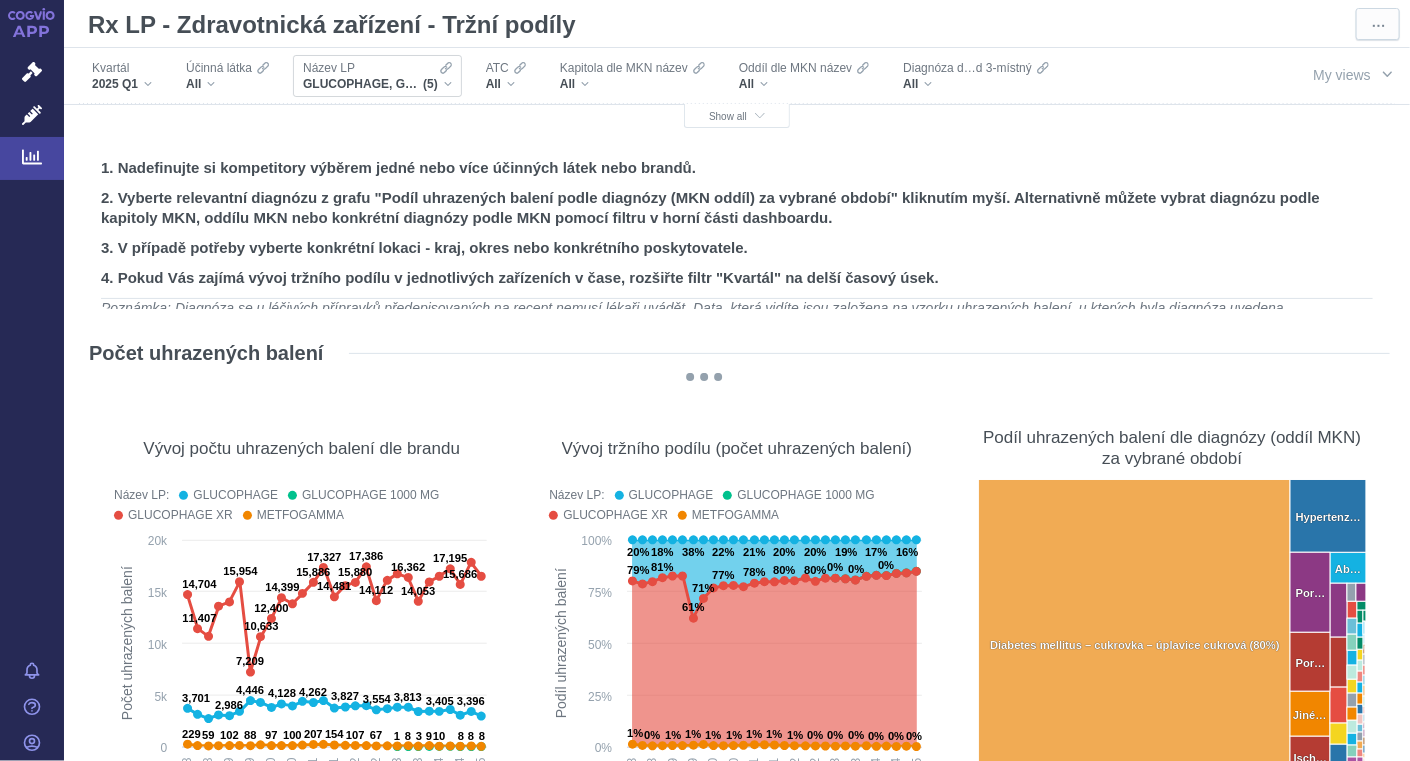click on "GLUCOPHAGE, GLUCOPHAGE 1000 MG, GLUCOPHAGE XR, METFOGAMMA, METFOGAMMA 500 (5)" at bounding box center (377, 84) 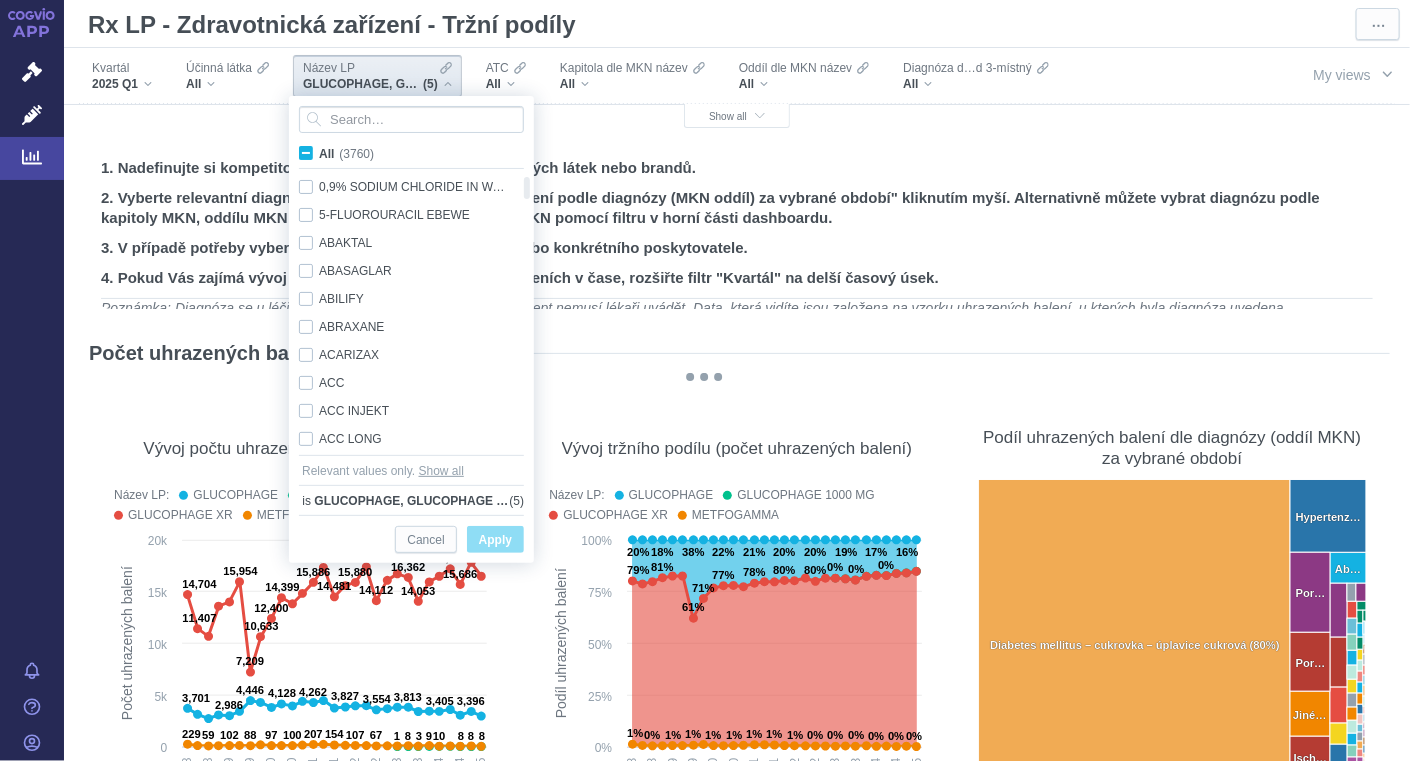 click on "GLUCOPHAGE, GLUCOPHAGE 1000 MG, GLUCOPHAGE XR, METFOGAMMA, METFOGAMMA 500 (5)" at bounding box center [377, 84] 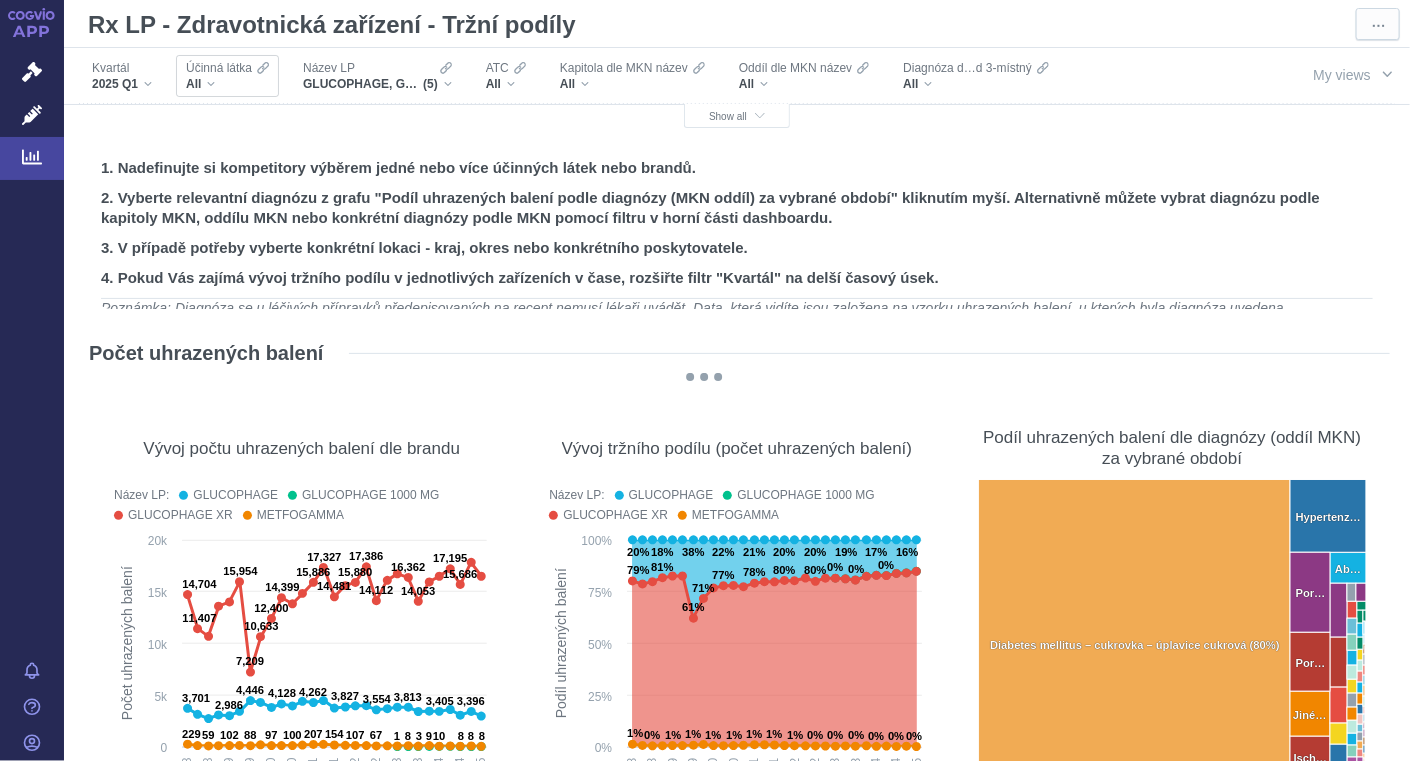 click on "All" at bounding box center (227, 84) 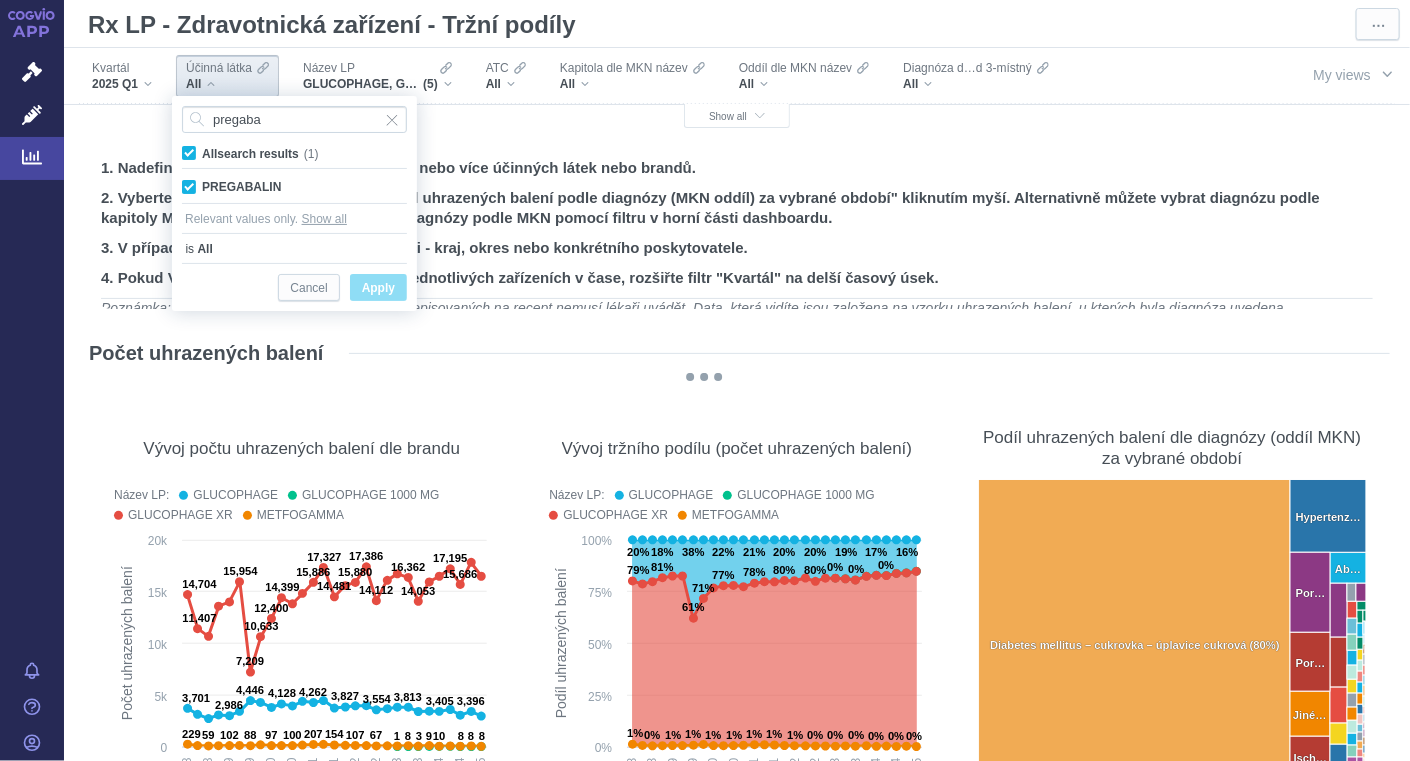 type on "pregaba" 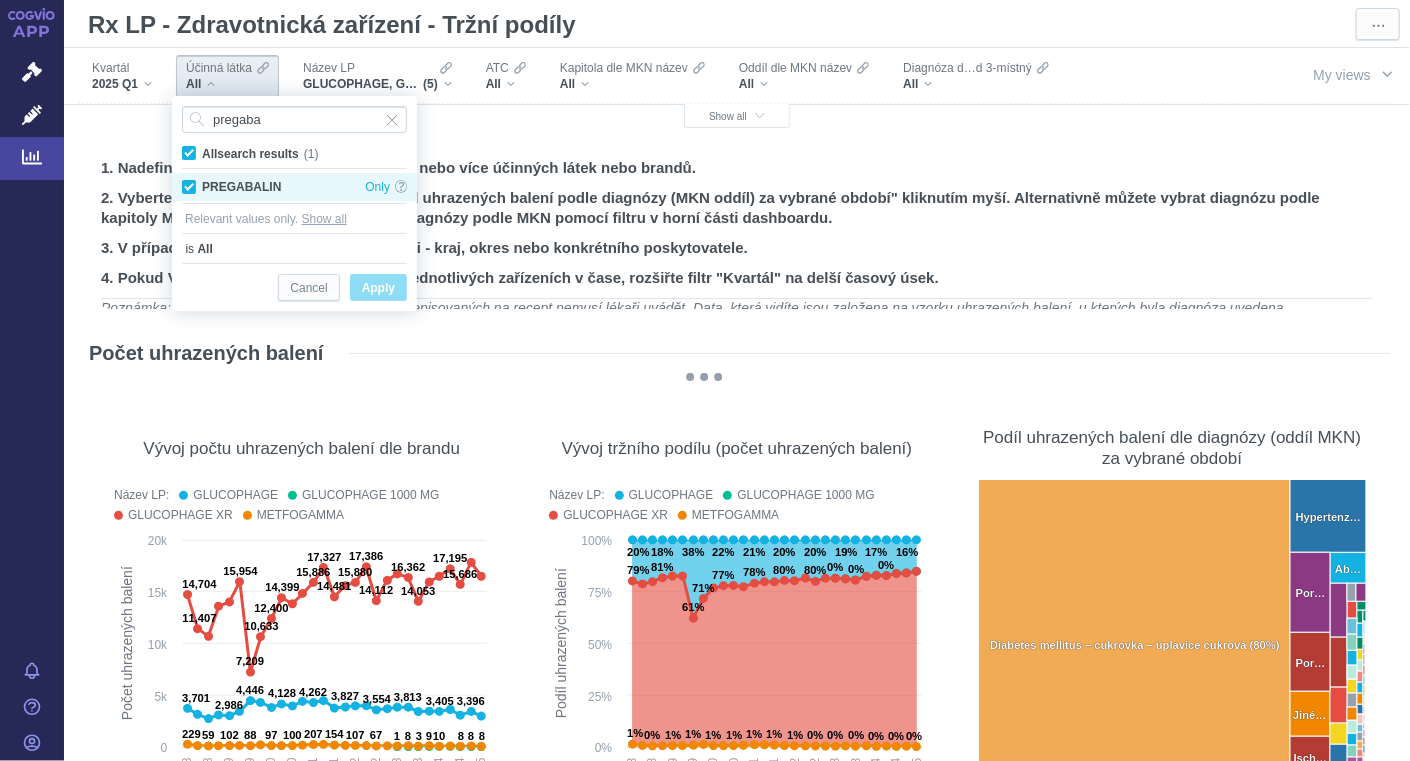click on "PREGABALIN Only" at bounding box center (294, 187) 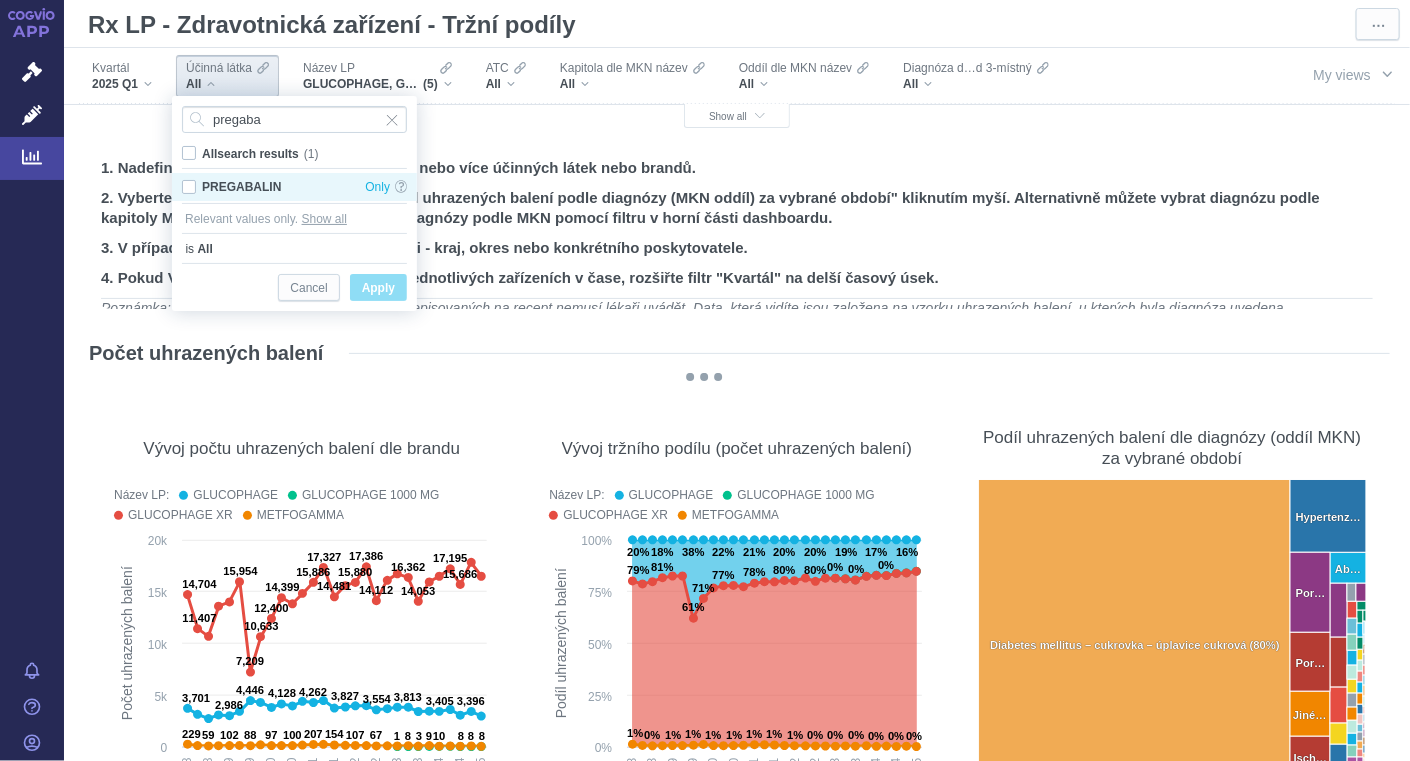 checkbox on "false" 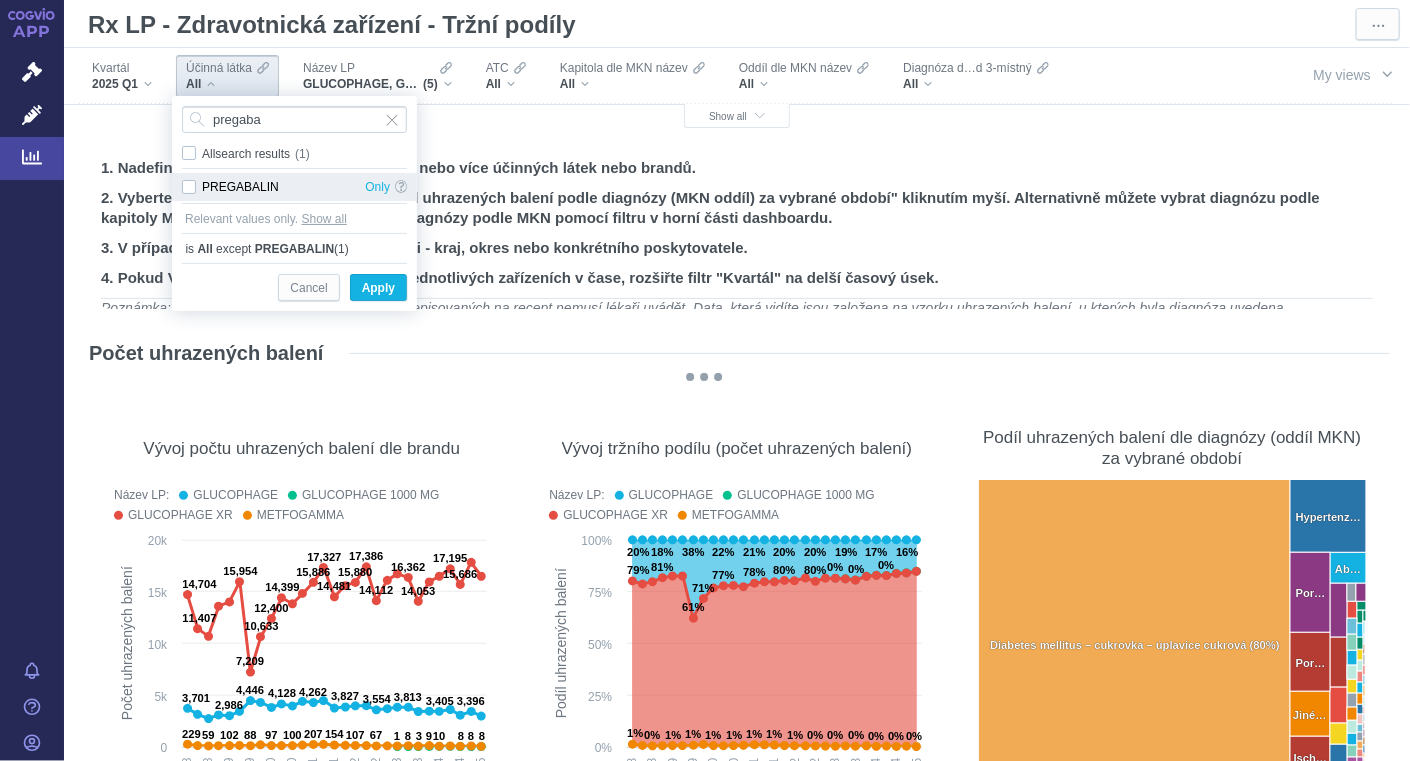 click on "PREGABALIN Only" at bounding box center [294, 187] 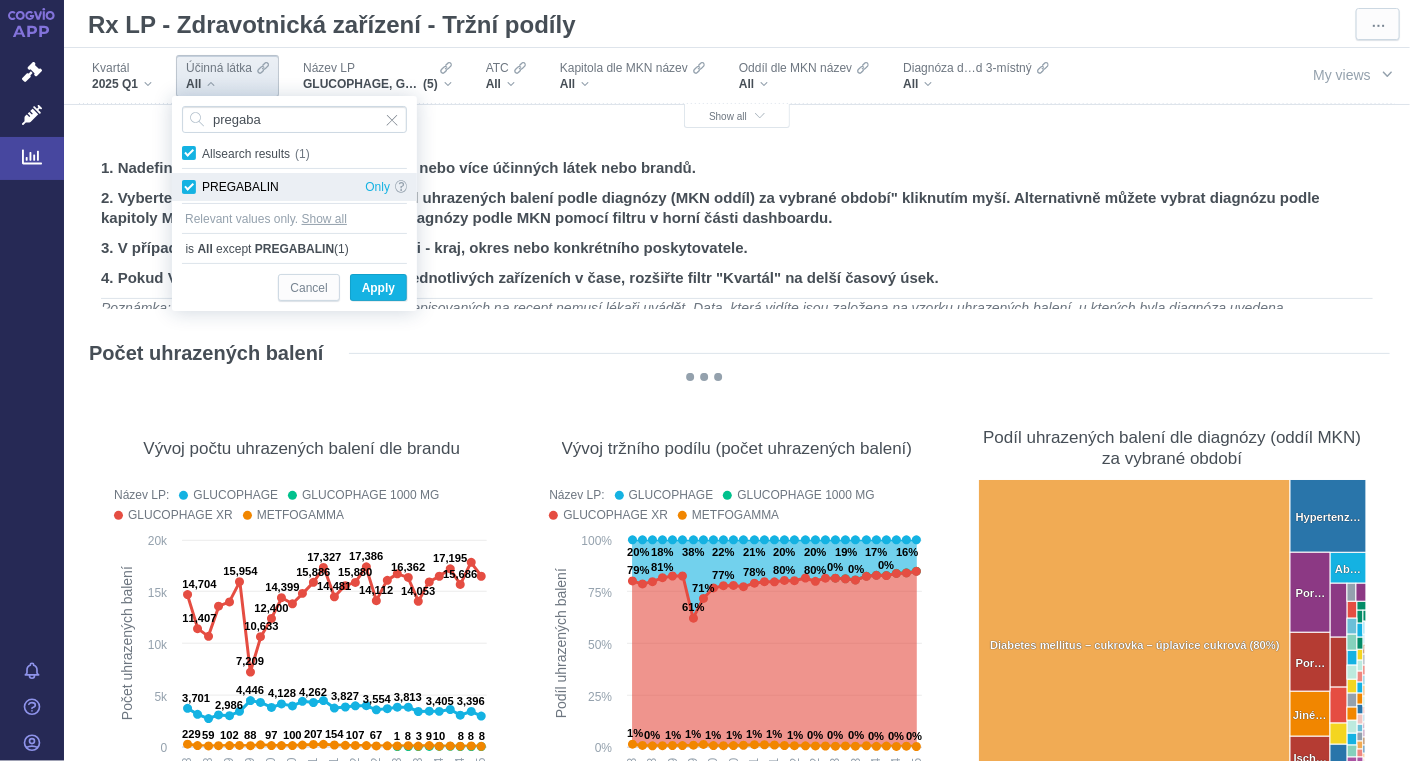 checkbox on "true" 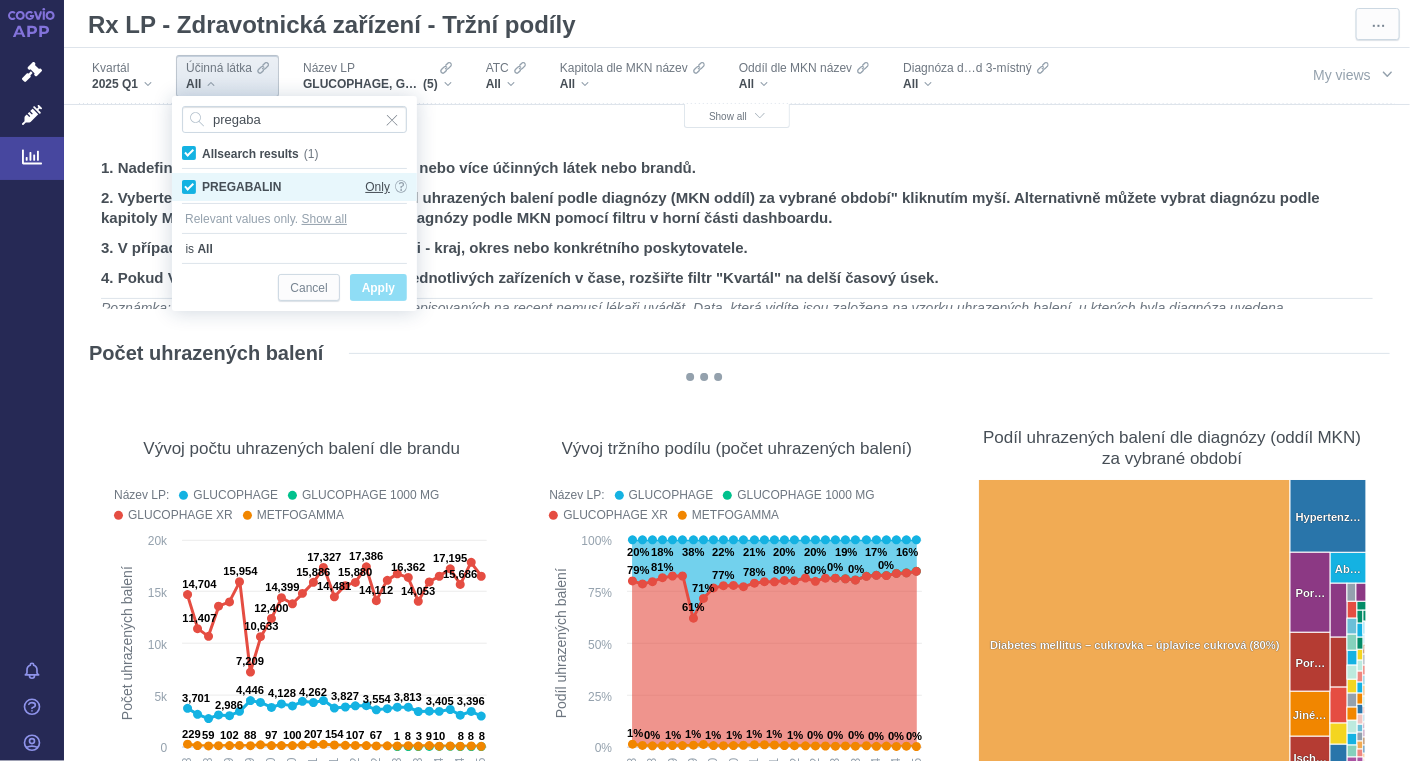 click on "Only" at bounding box center [377, 187] 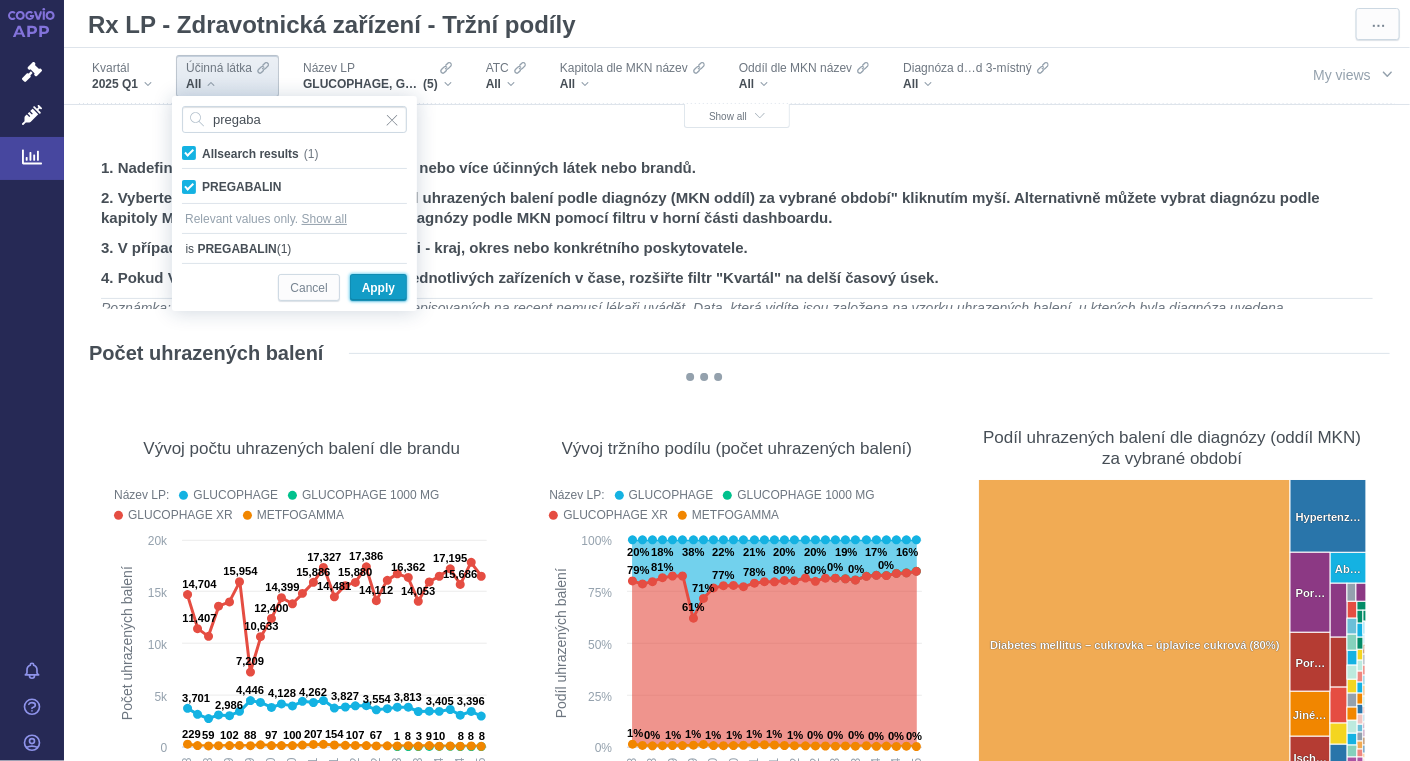 click on "Apply" at bounding box center [378, 288] 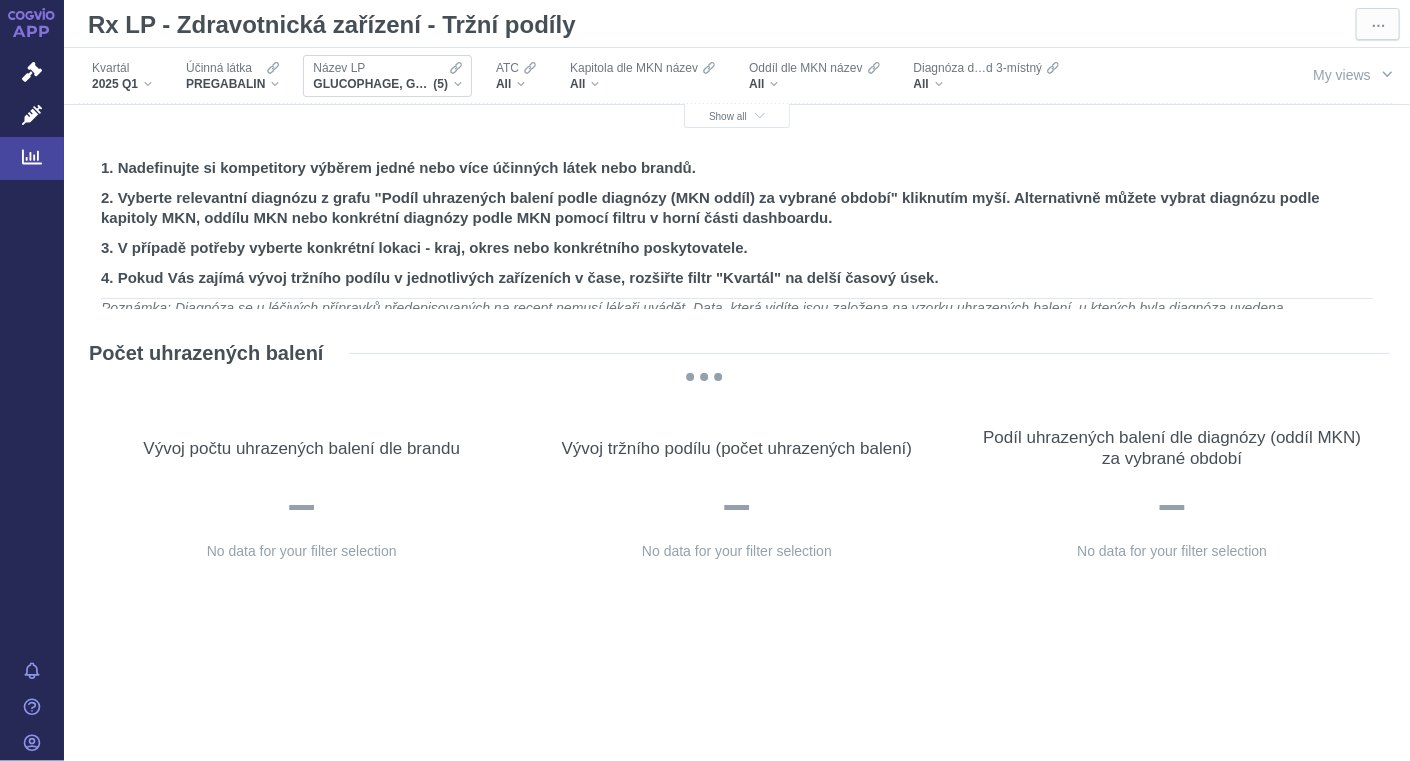click on "GLUCOPHAGE, GLUCOPHAGE 1000 MG, GLUCOPHAGE XR, METFOGAMMA, METFOGAMMA 500" at bounding box center [373, 84] 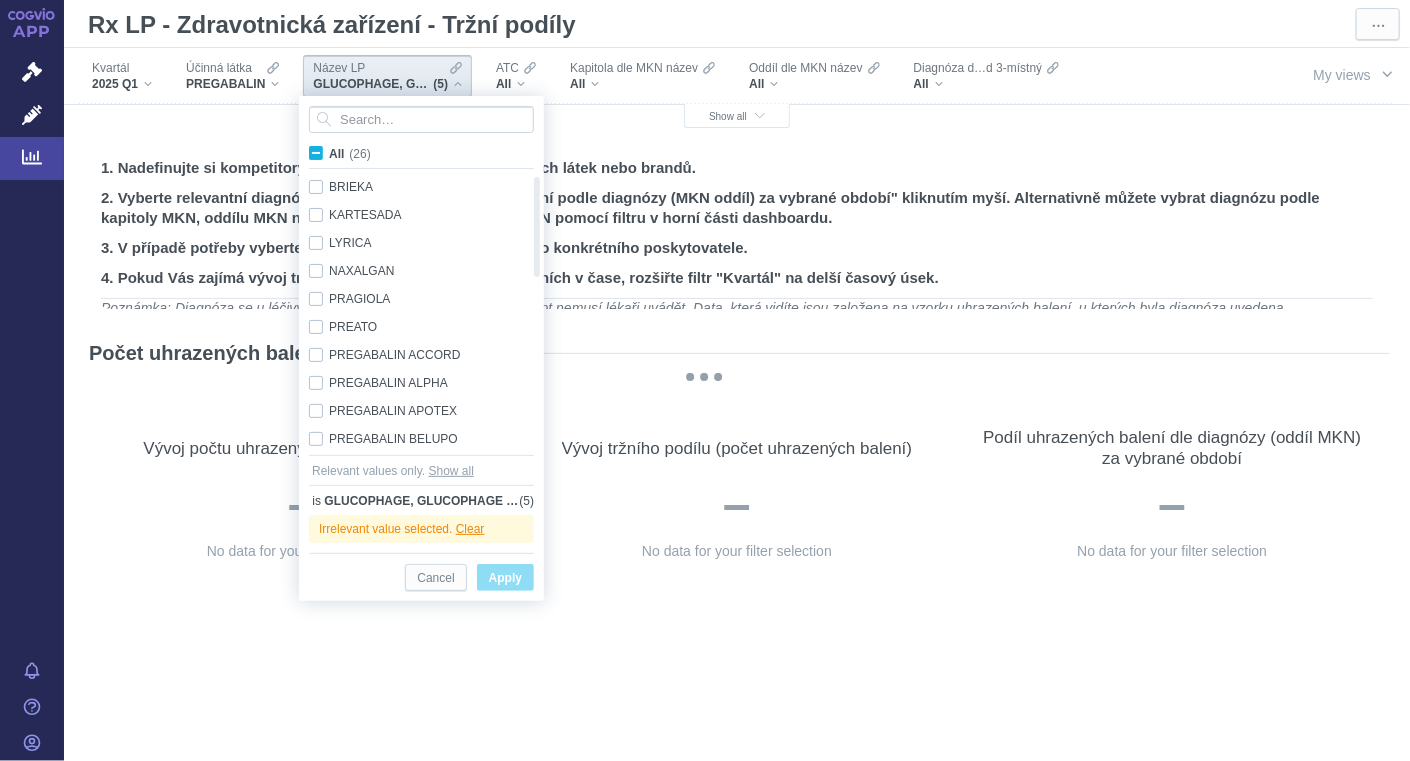 click on "All (26)" at bounding box center [350, 154] 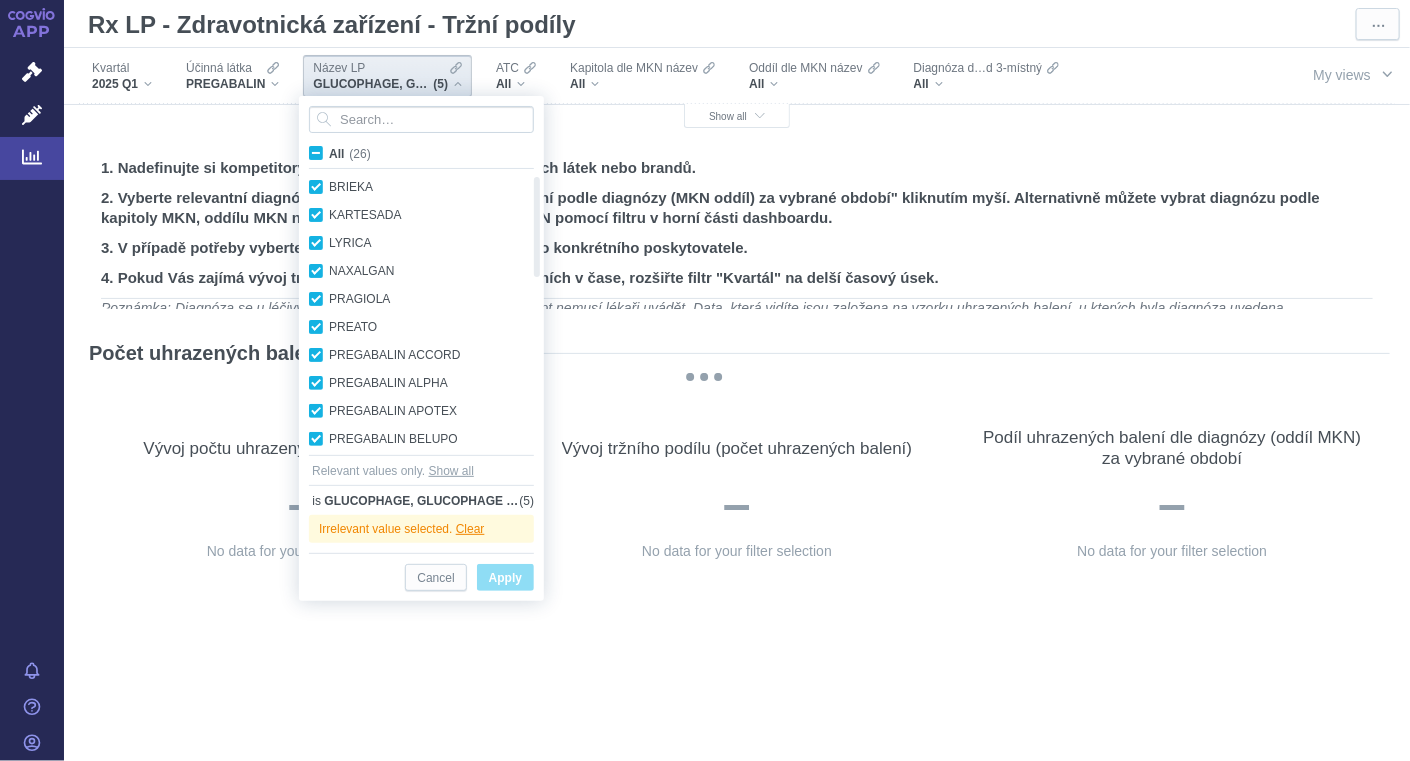 checkbox on "true" 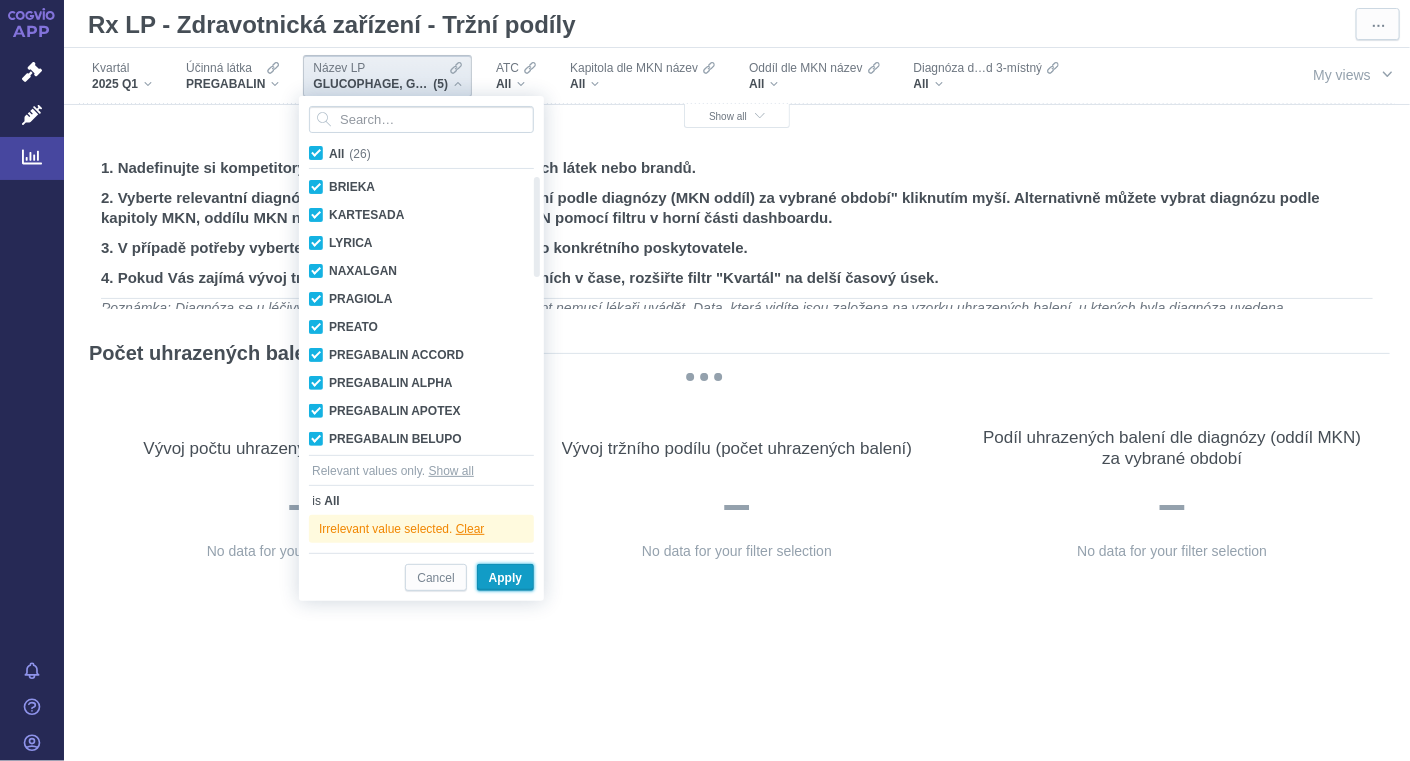 click on "Apply" at bounding box center (505, 578) 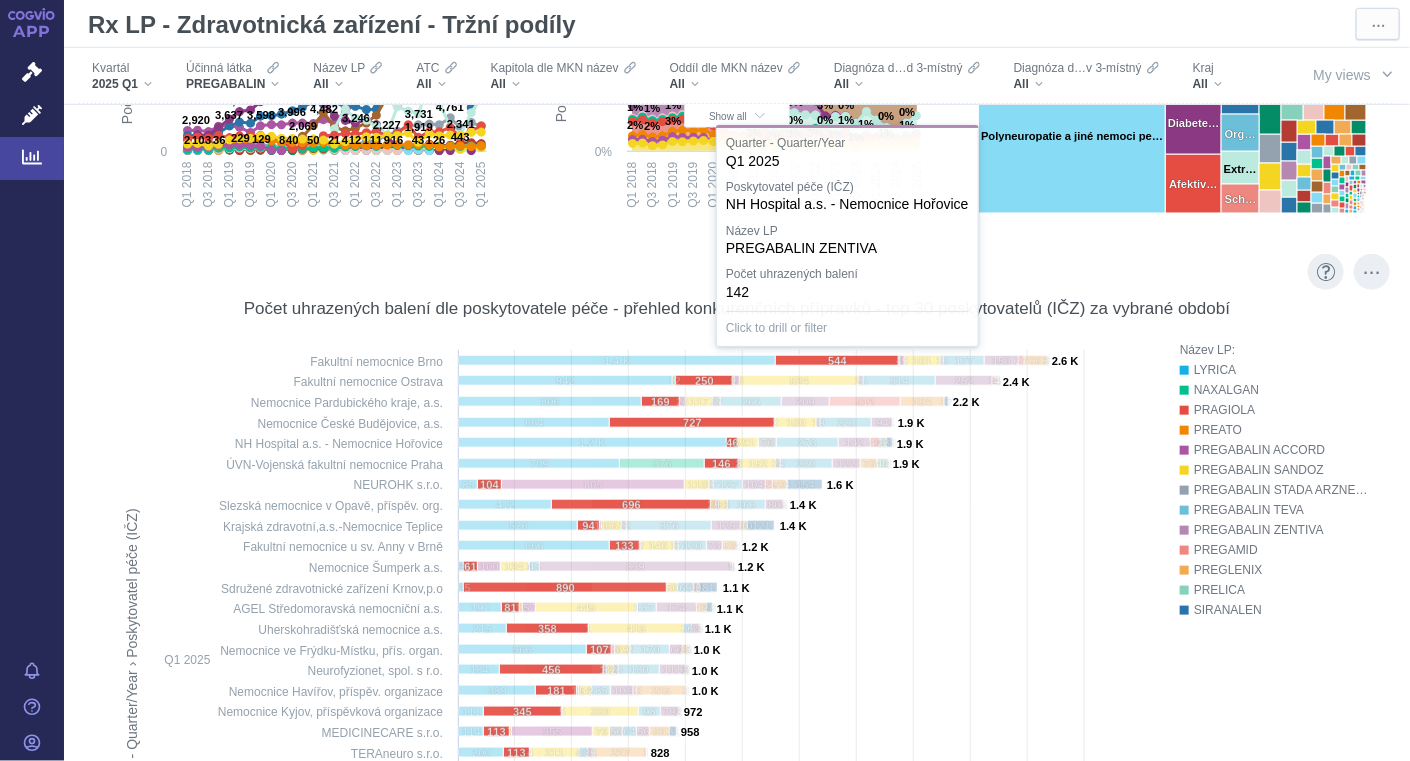 scroll, scrollTop: 759, scrollLeft: 0, axis: vertical 